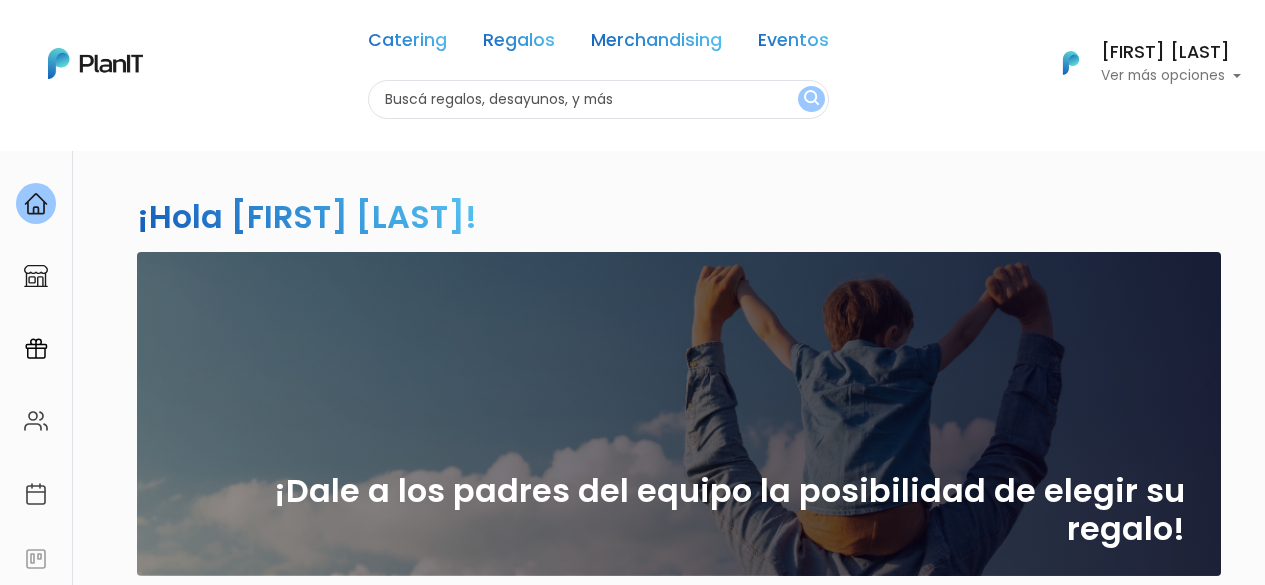 scroll, scrollTop: 0, scrollLeft: 0, axis: both 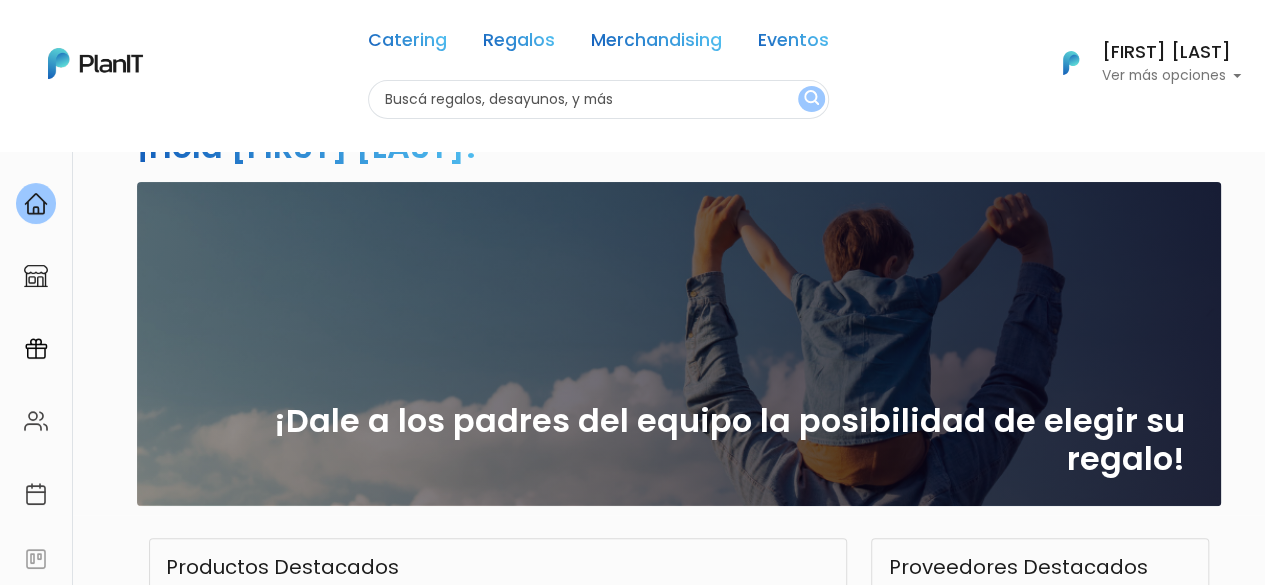 click on "Catering
Regalos
Merchandising
Eventos" at bounding box center (598, 44) 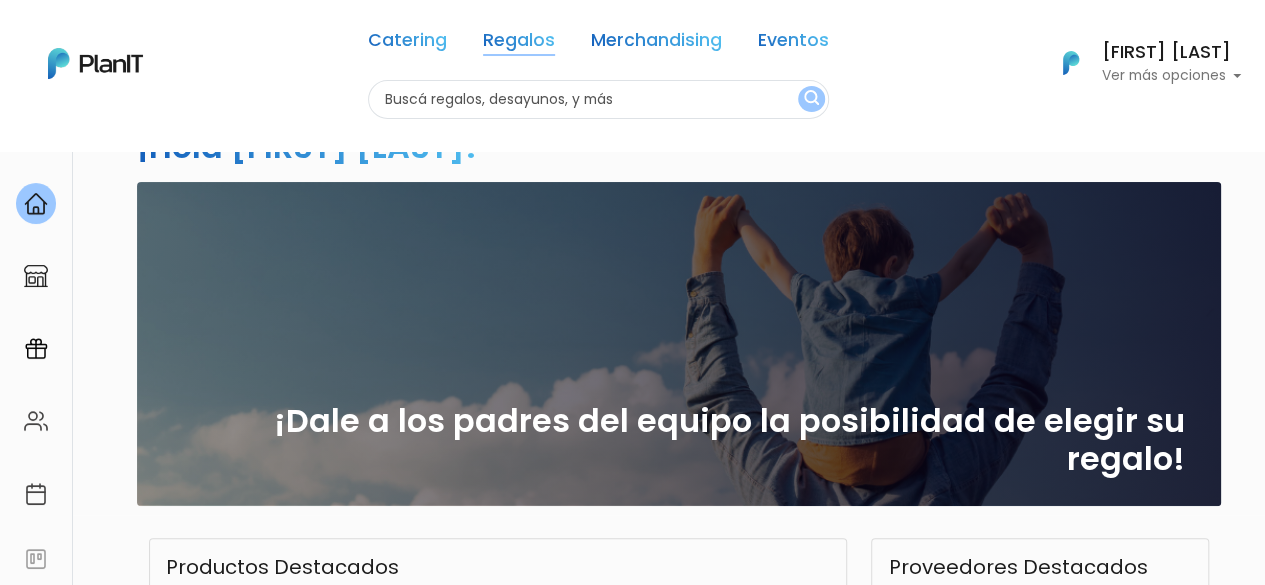 click on "Regalos" at bounding box center [519, 44] 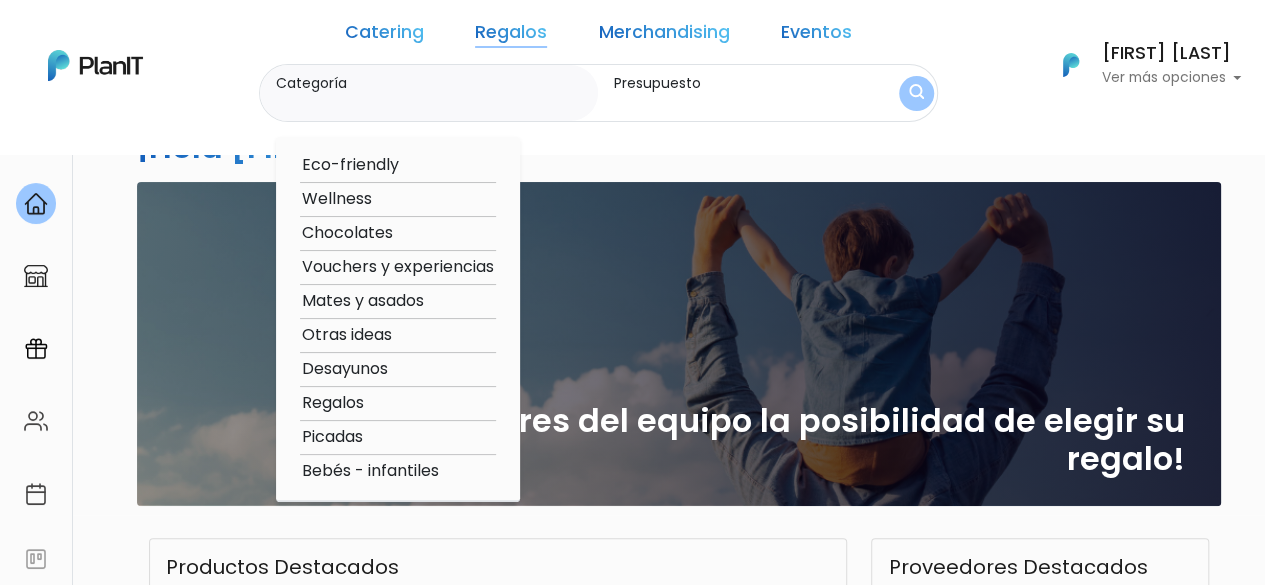 click on "Desayunos" at bounding box center [398, 369] 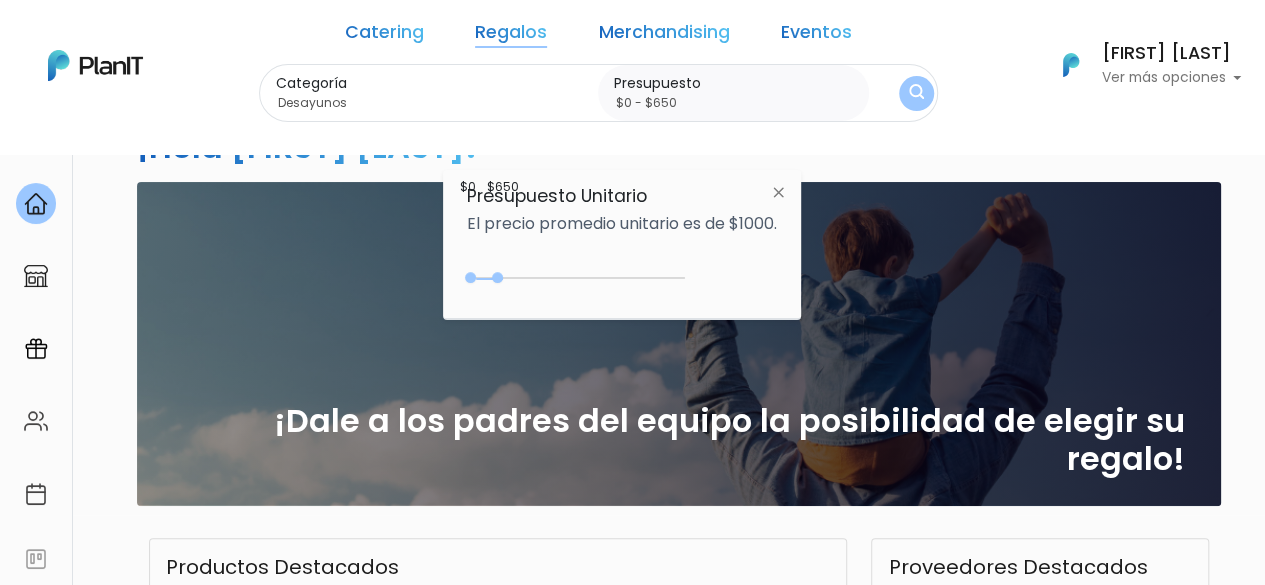 drag, startPoint x: 518, startPoint y: 277, endPoint x: 502, endPoint y: 277, distance: 16 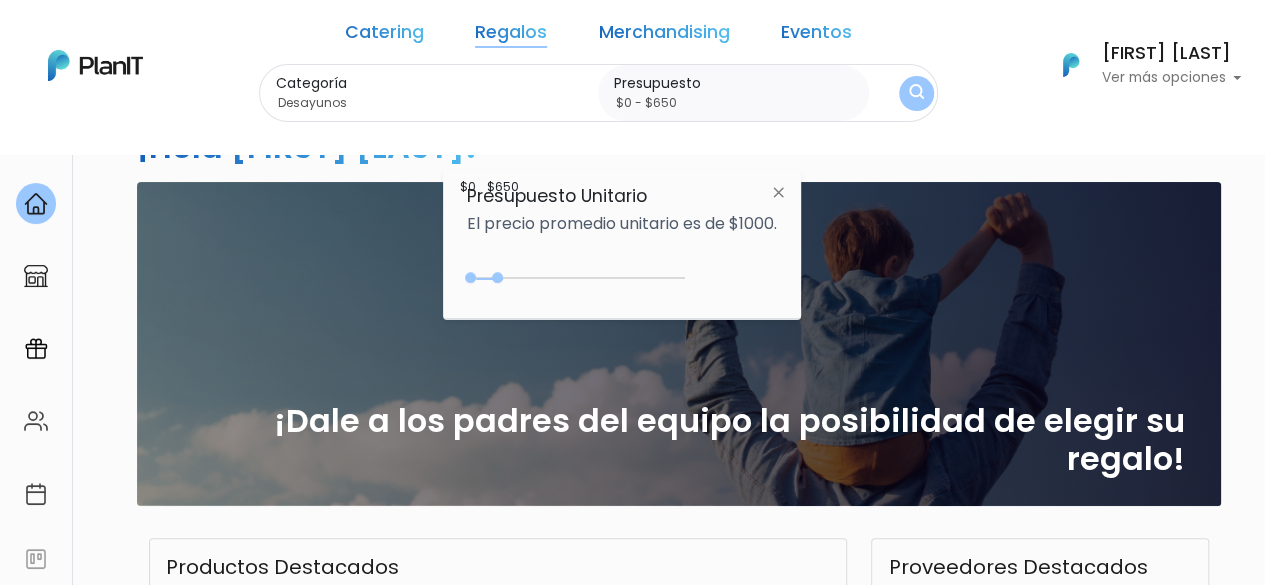 click at bounding box center [916, 94] 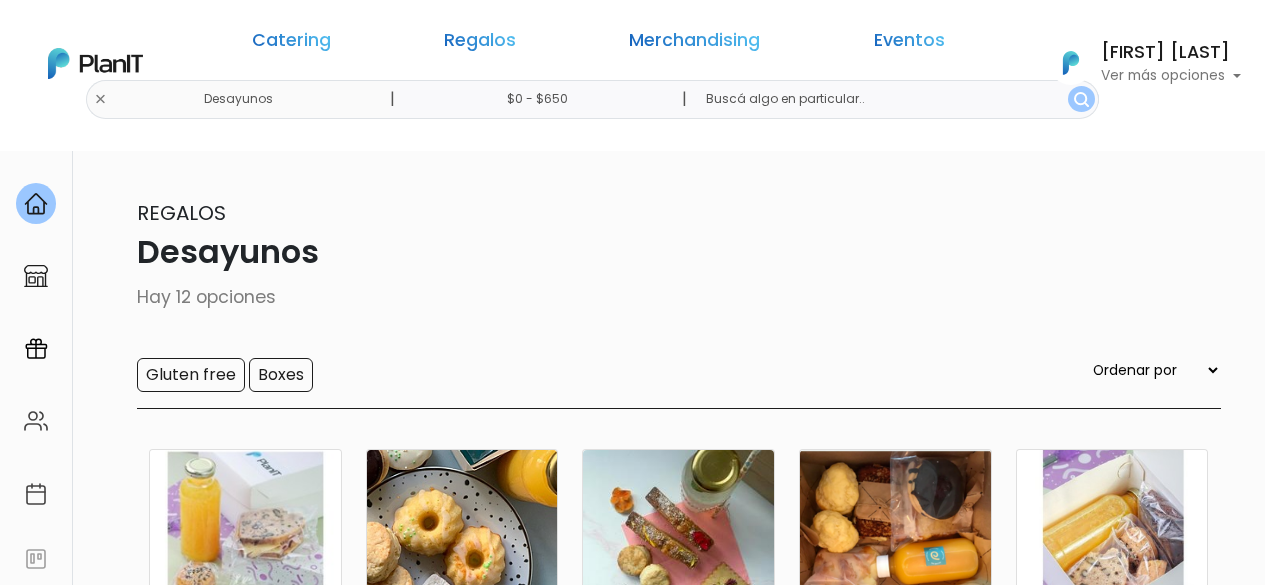 scroll, scrollTop: 0, scrollLeft: 0, axis: both 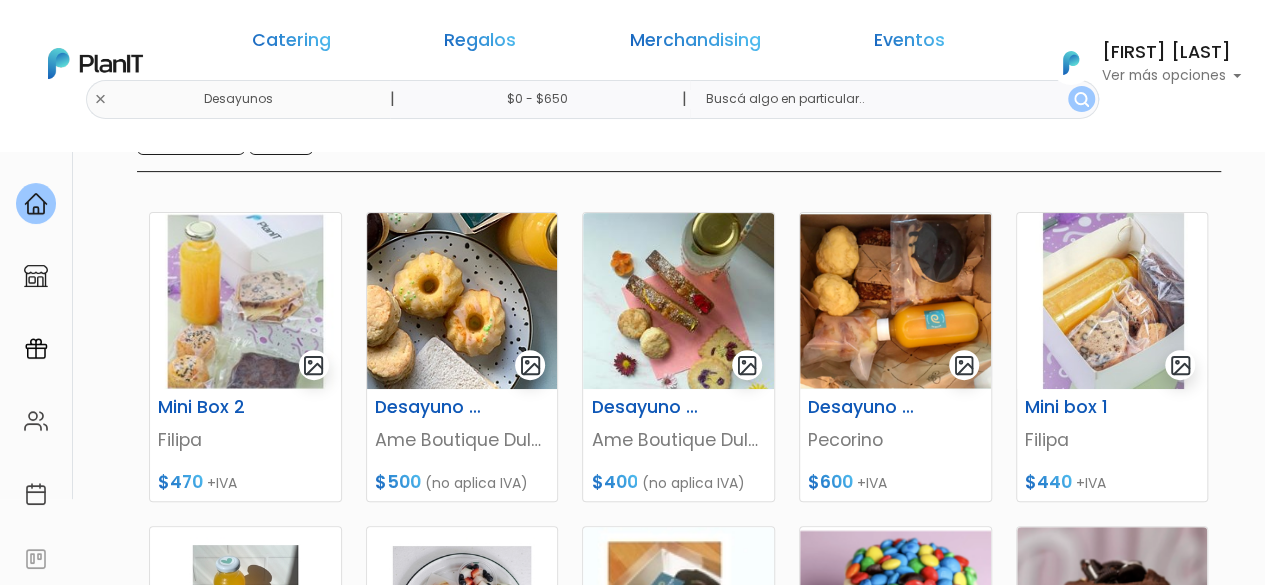 drag, startPoint x: 206, startPoint y: 355, endPoint x: 954, endPoint y: 4, distance: 826.25964 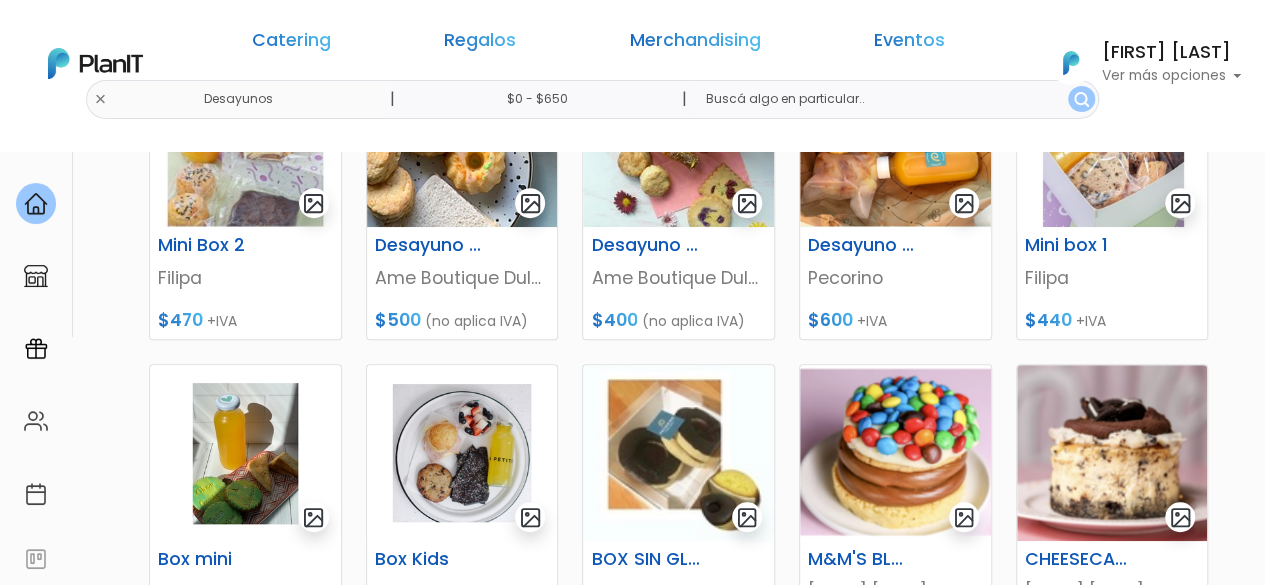 scroll, scrollTop: 343, scrollLeft: 0, axis: vertical 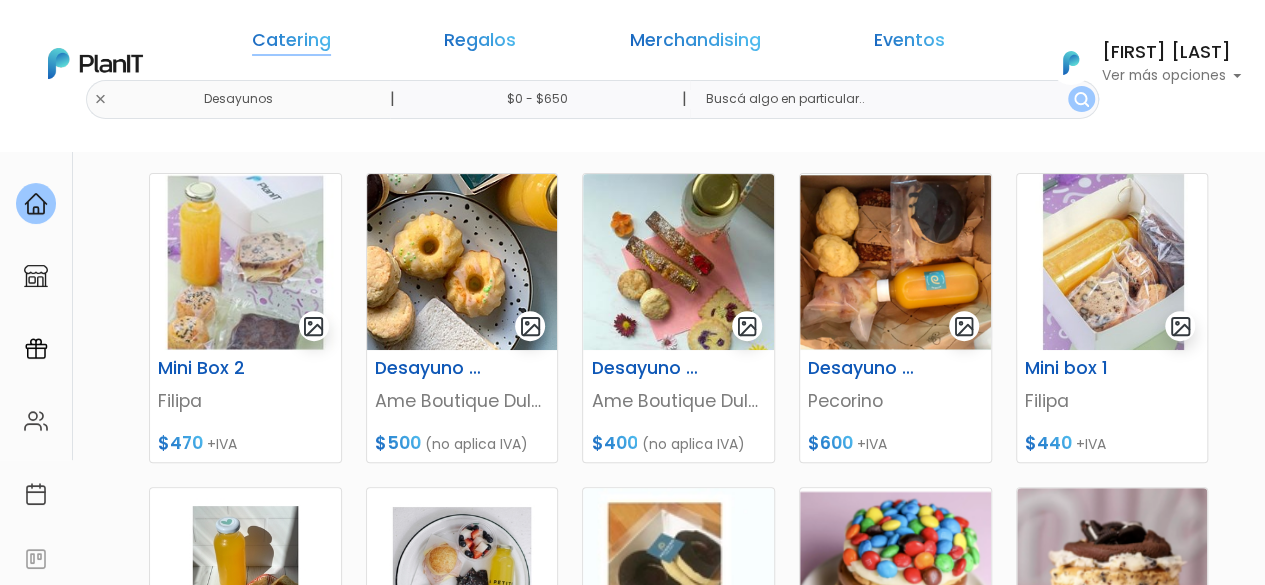 click on "Catering" at bounding box center (291, 44) 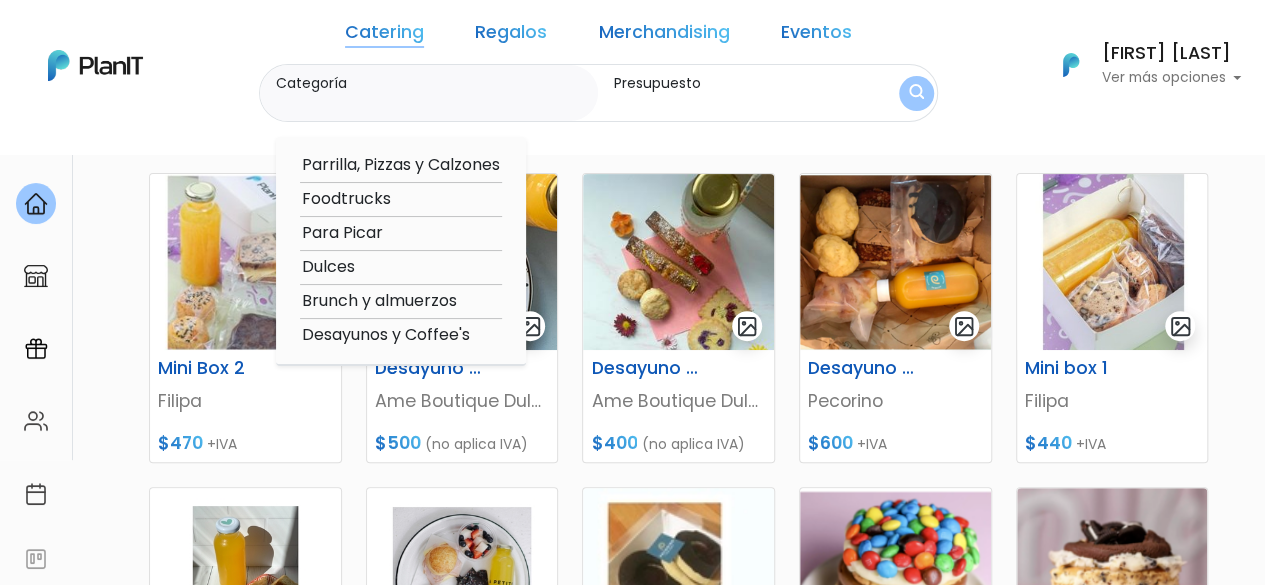 click on "Desayunos y Coffee's" at bounding box center (401, 335) 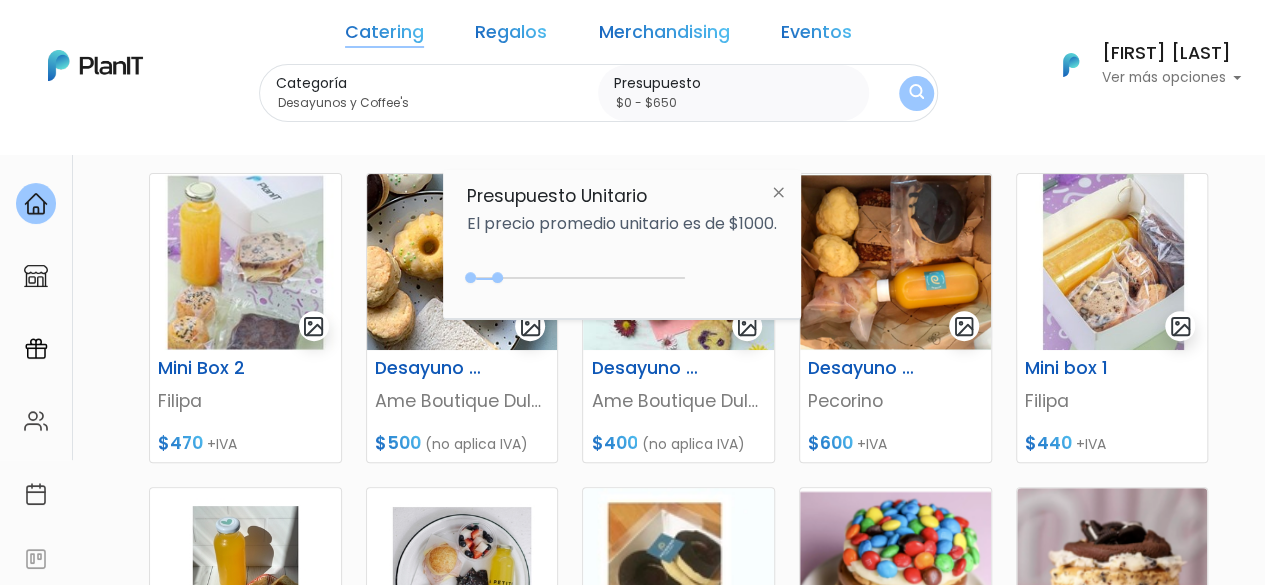 click at bounding box center (916, 93) 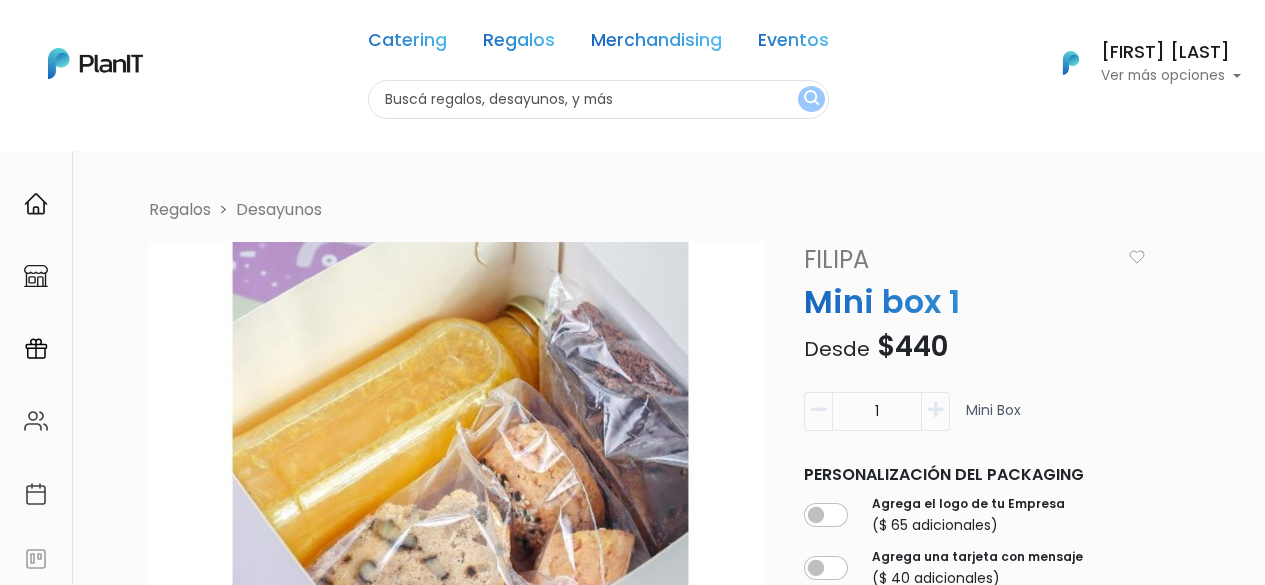 scroll, scrollTop: 0, scrollLeft: 0, axis: both 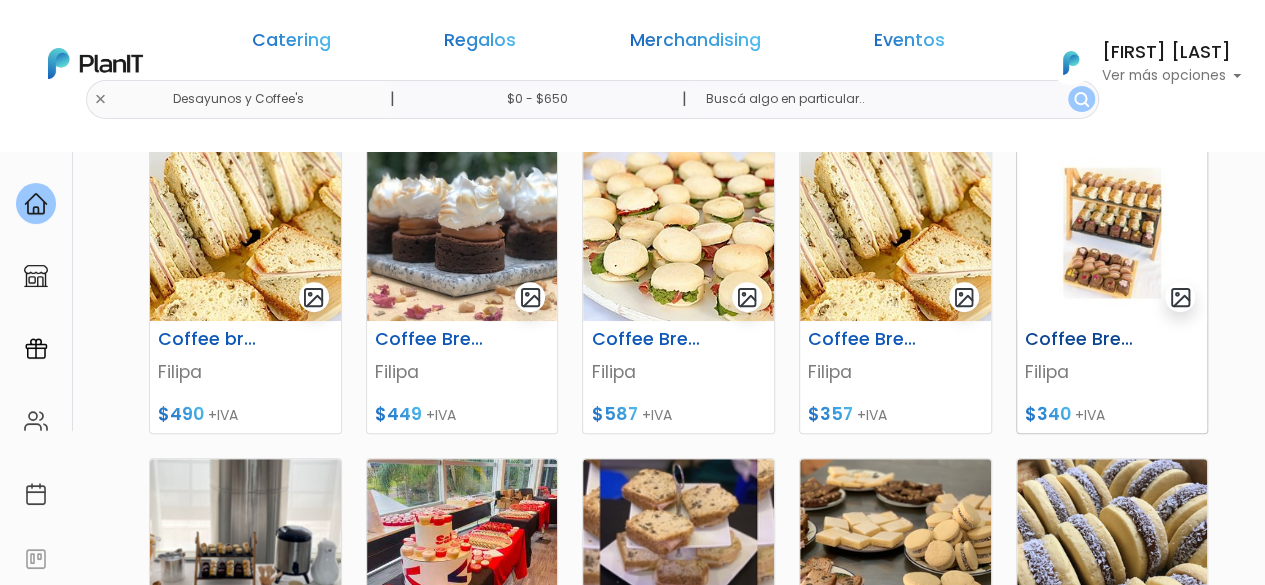 click on "Coffee Break 1" at bounding box center [1079, 339] 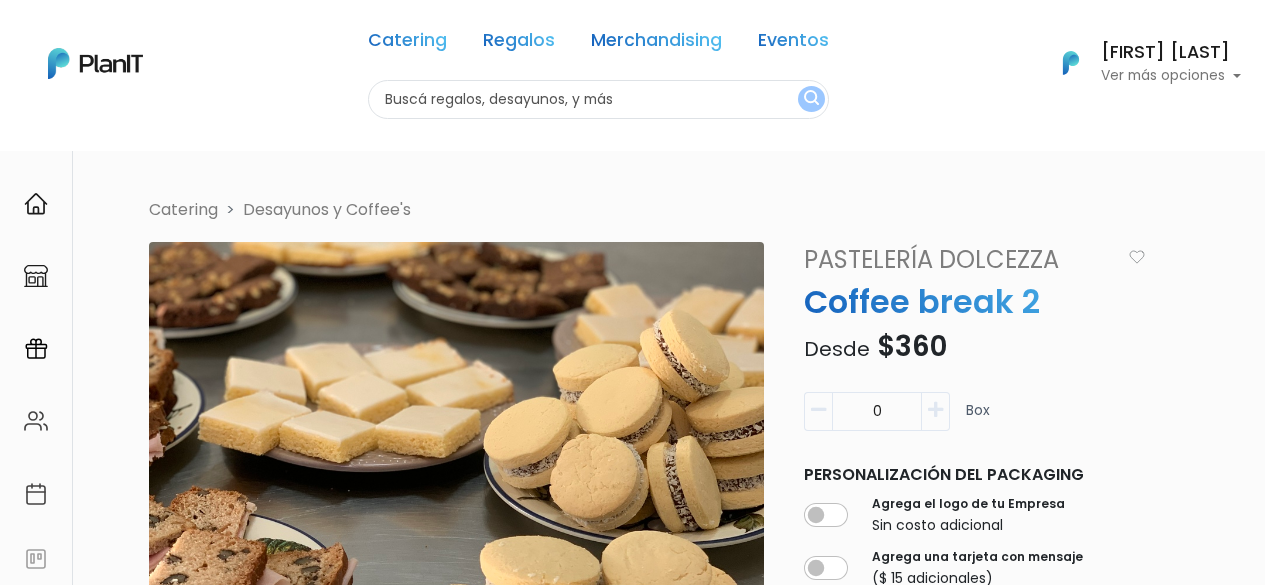 scroll, scrollTop: 0, scrollLeft: 0, axis: both 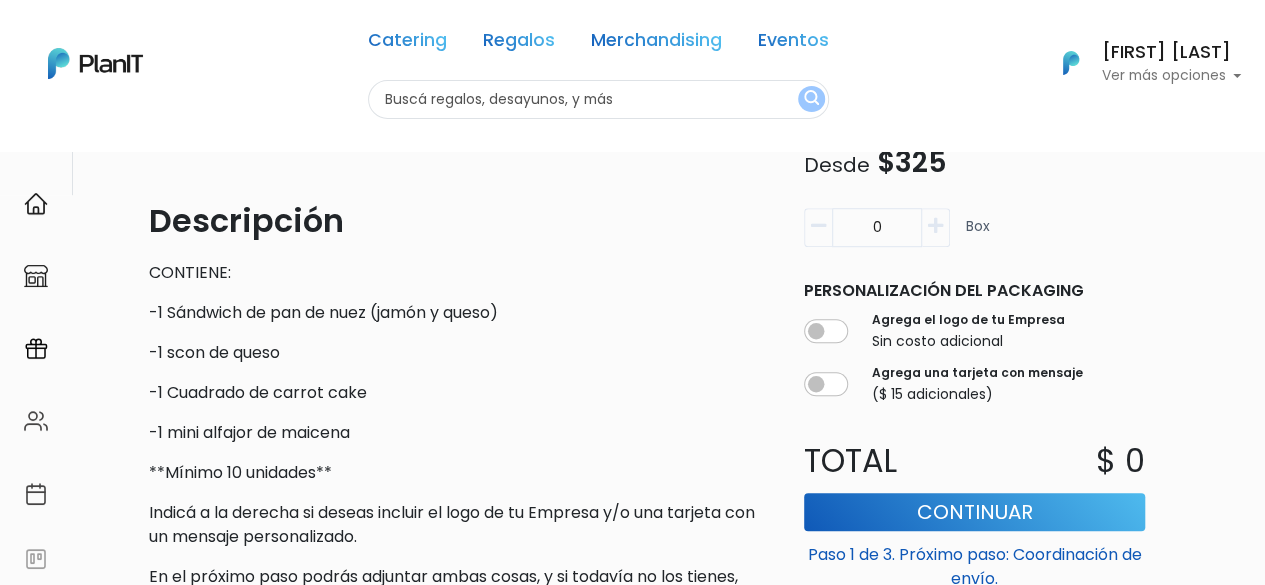 click on "0" at bounding box center (877, 228) 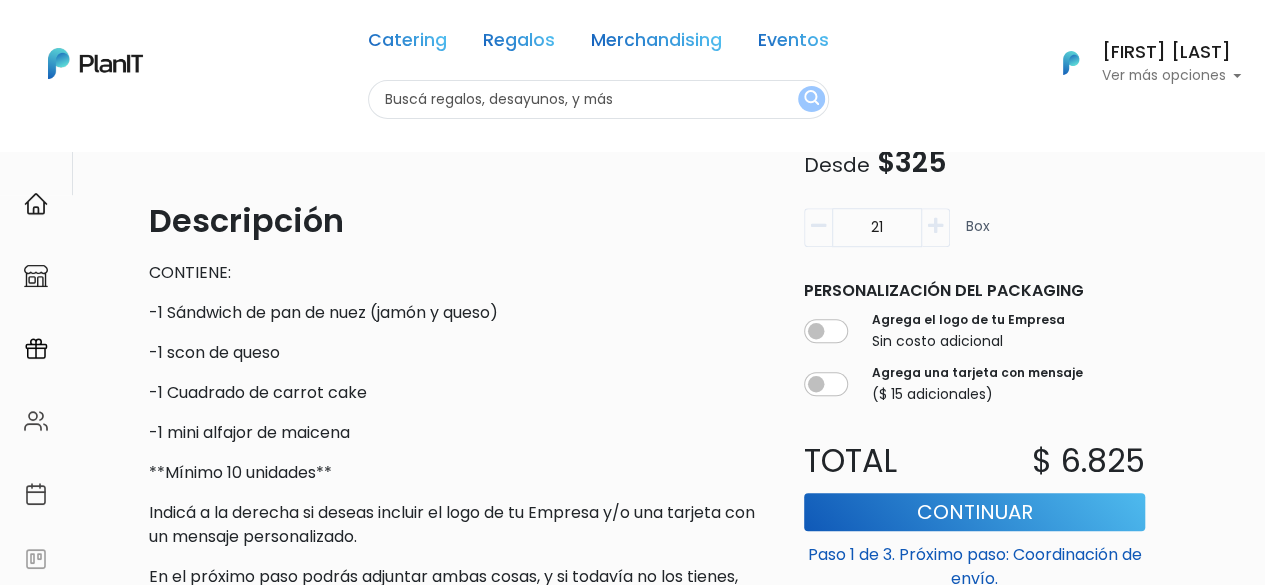 type on "21" 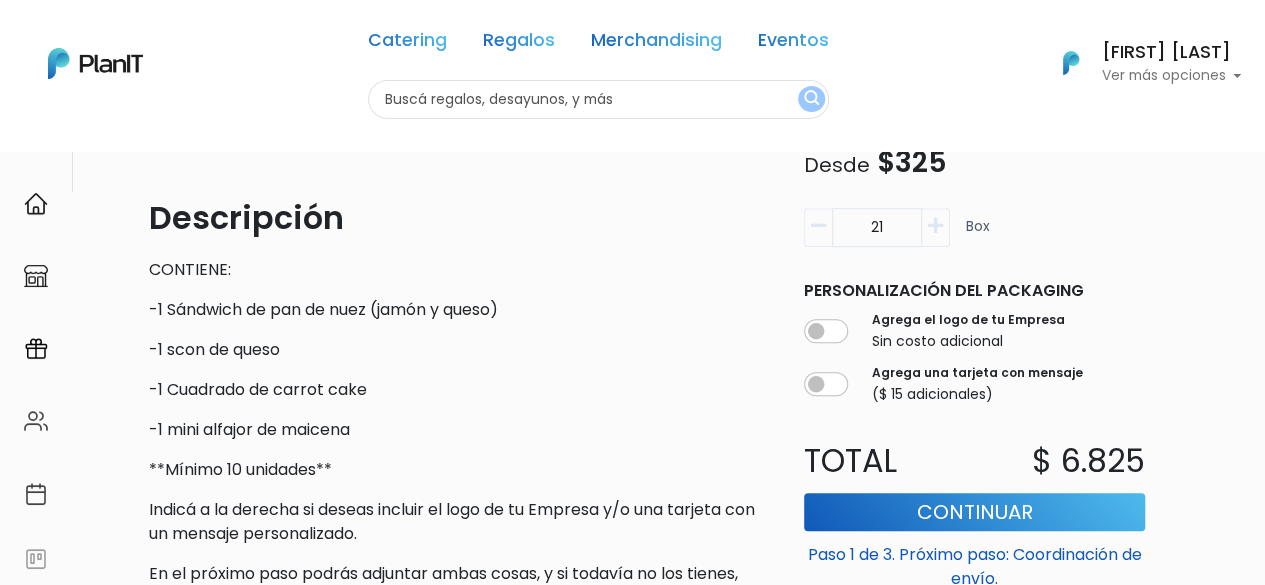 scroll, scrollTop: 547, scrollLeft: 0, axis: vertical 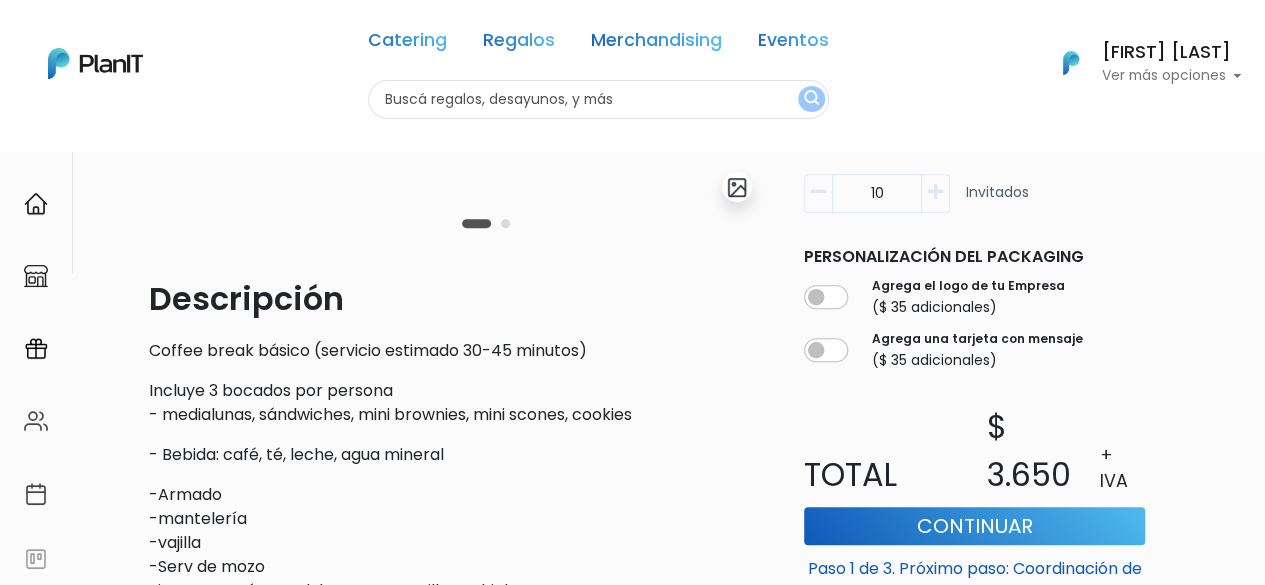 click on "10" at bounding box center [877, 193] 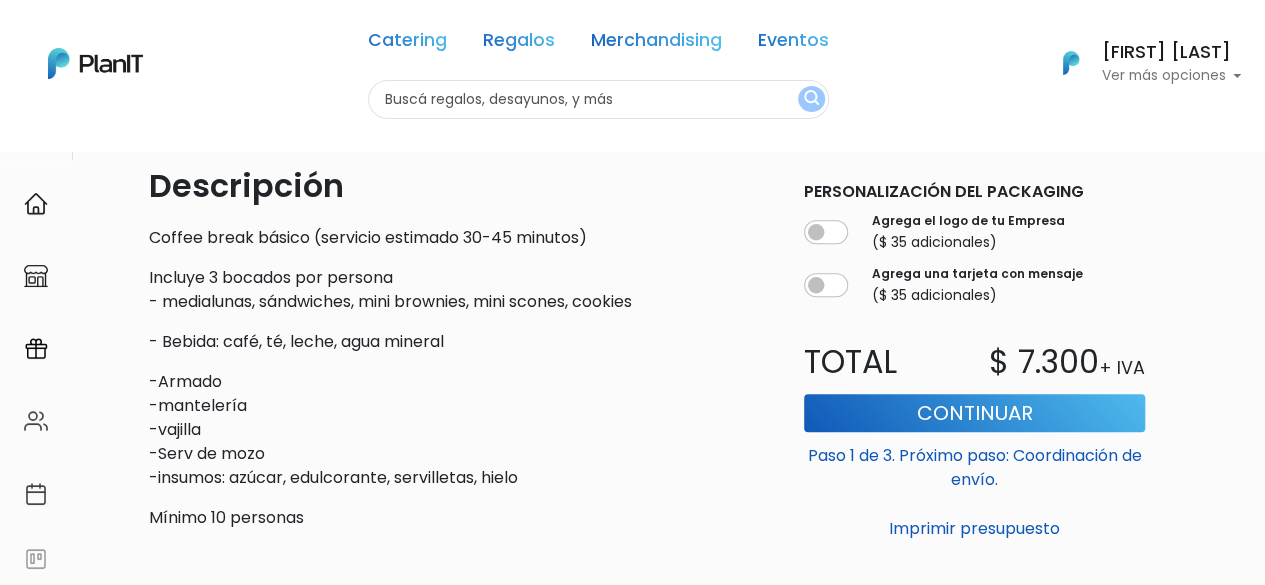 scroll, scrollTop: 580, scrollLeft: 0, axis: vertical 